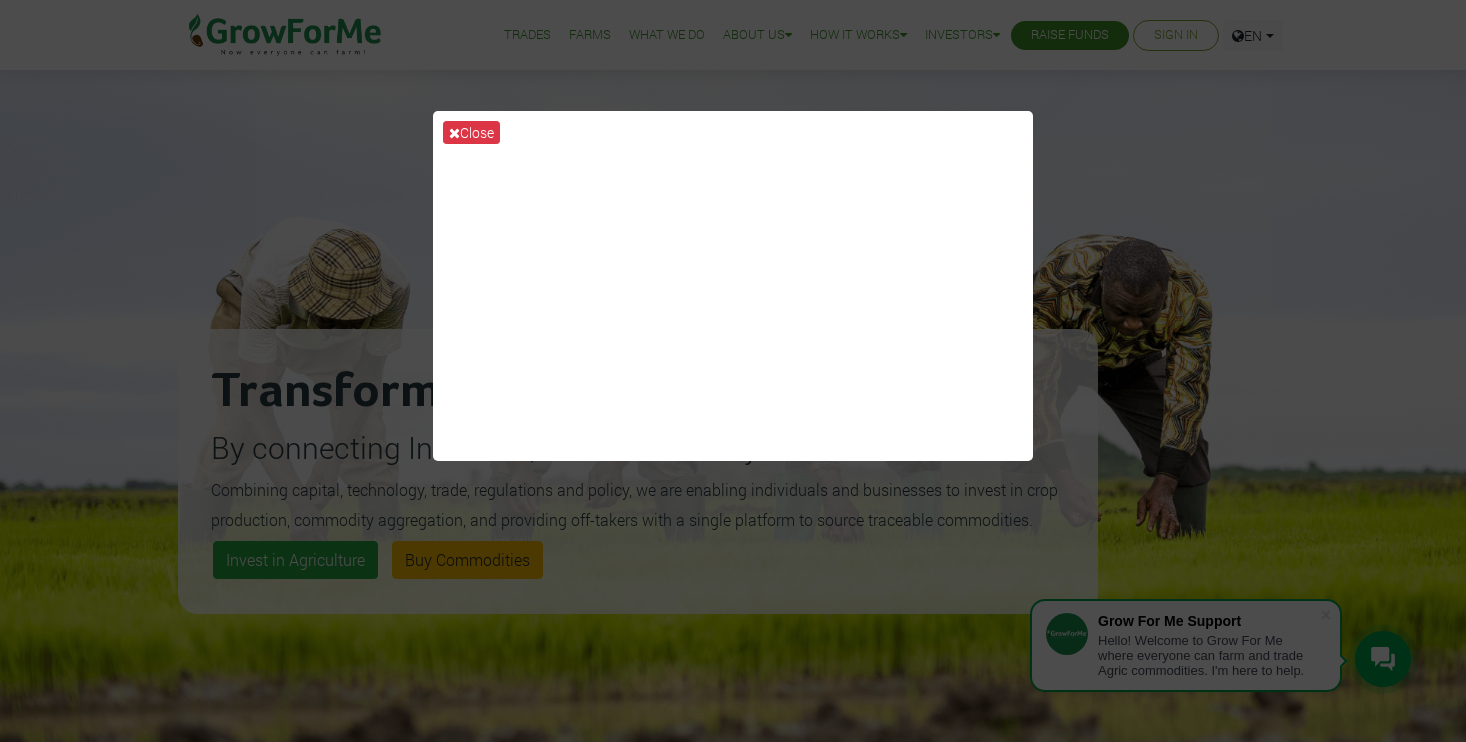 scroll, scrollTop: 444, scrollLeft: 0, axis: vertical 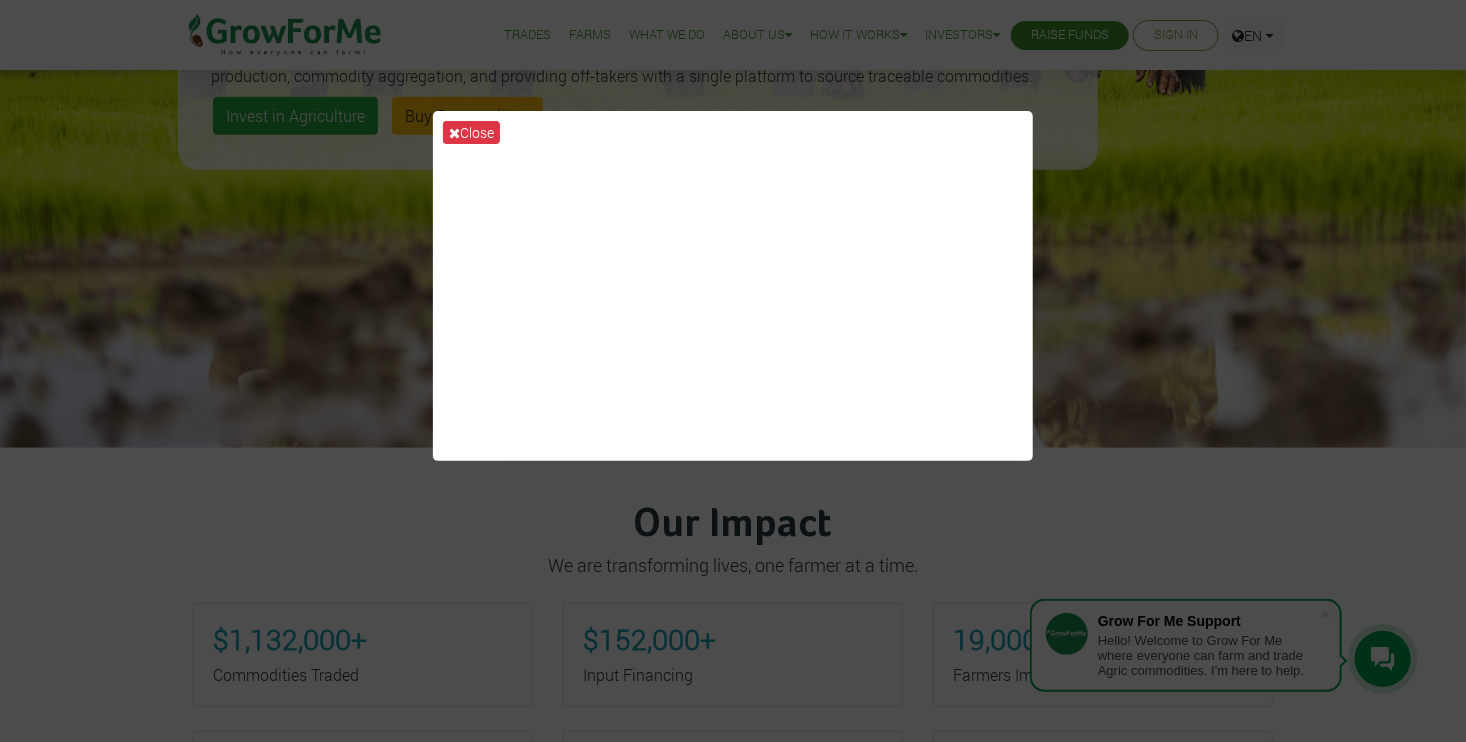 click on "Close" at bounding box center (471, 132) 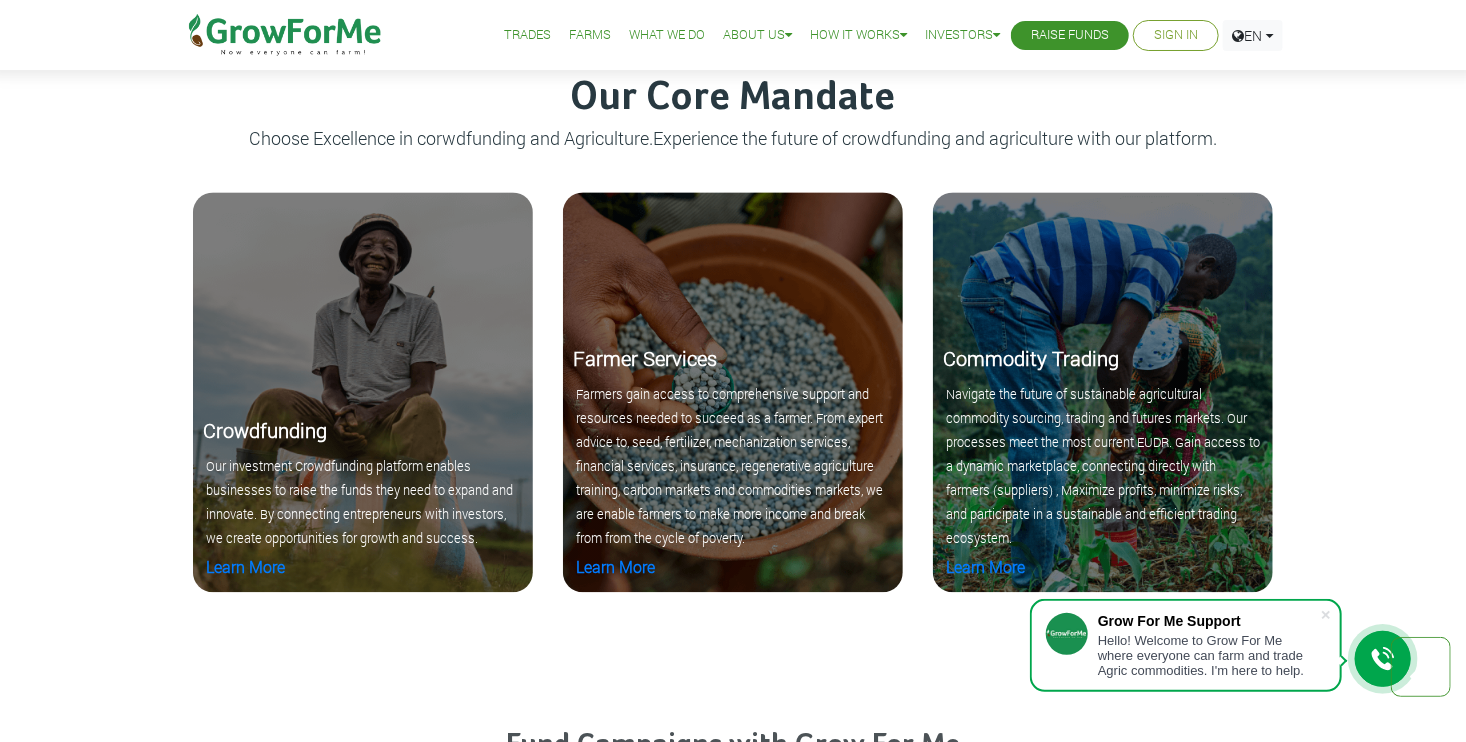 scroll, scrollTop: 2032, scrollLeft: 0, axis: vertical 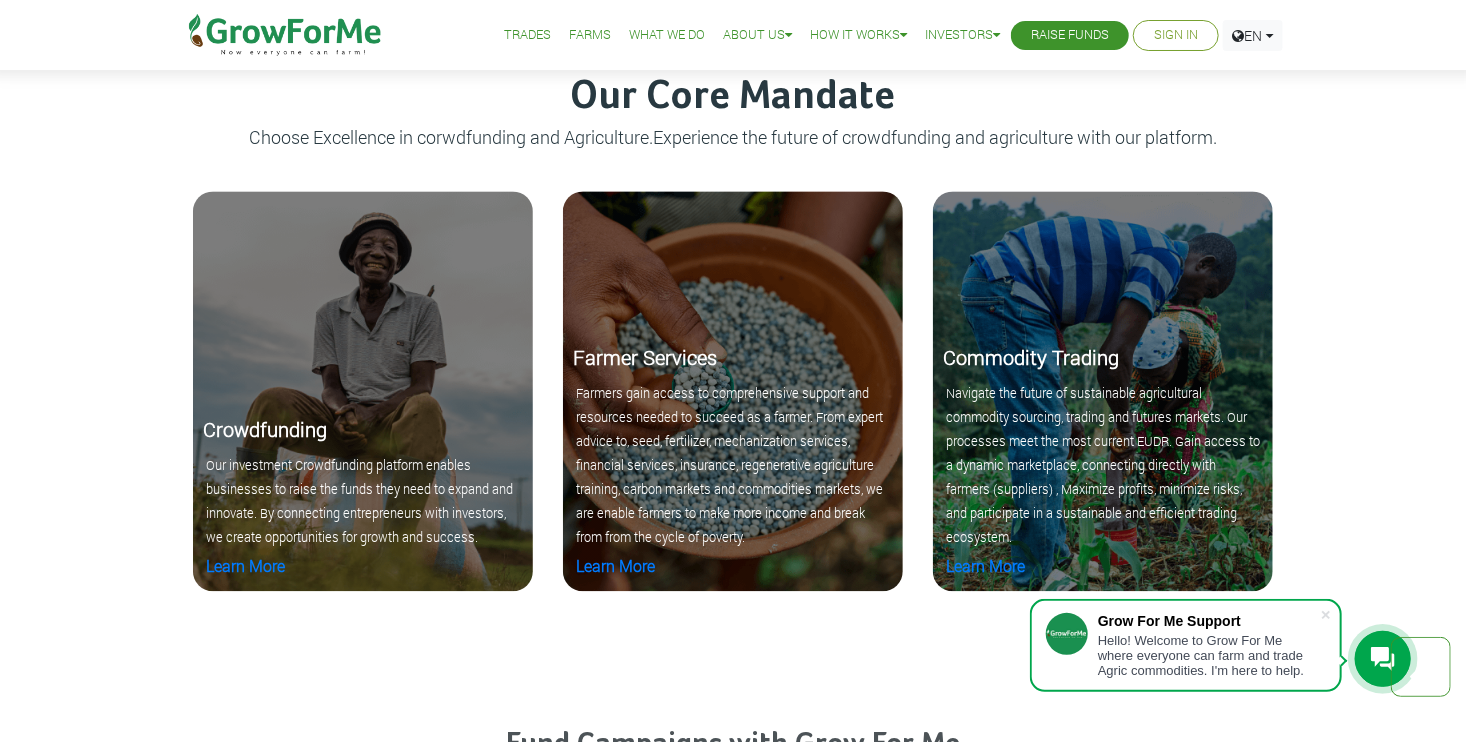 click on "What We Do" at bounding box center (667, 35) 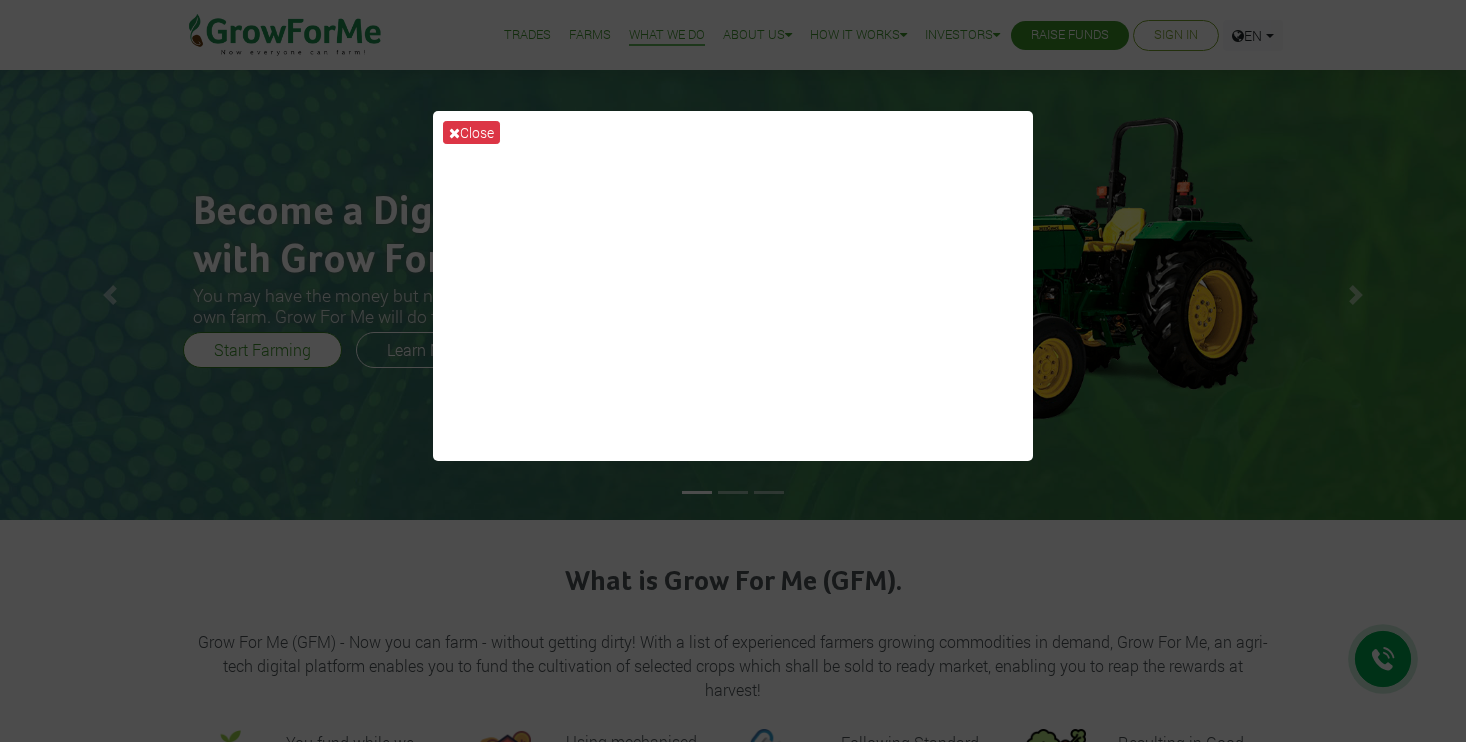 scroll, scrollTop: 0, scrollLeft: 0, axis: both 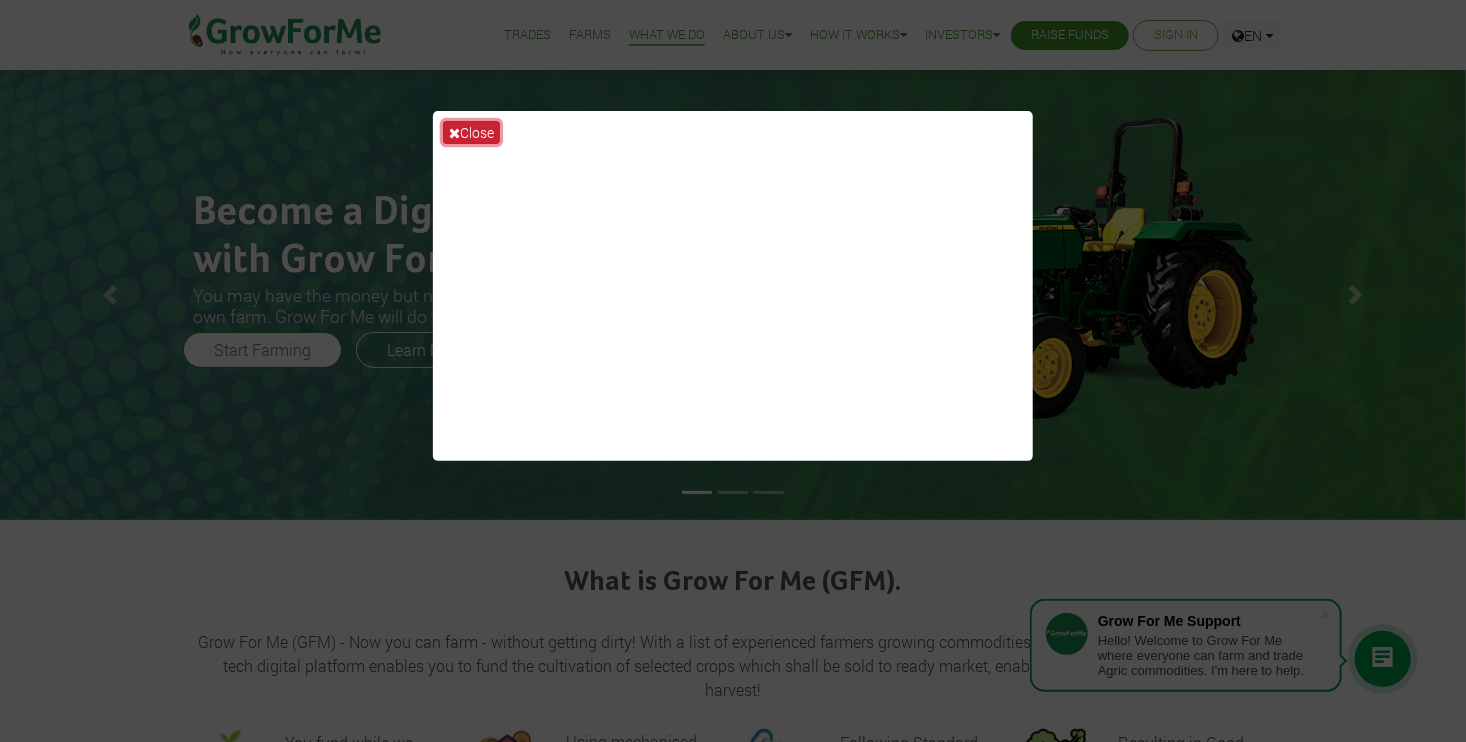 click on "Close" at bounding box center (471, 132) 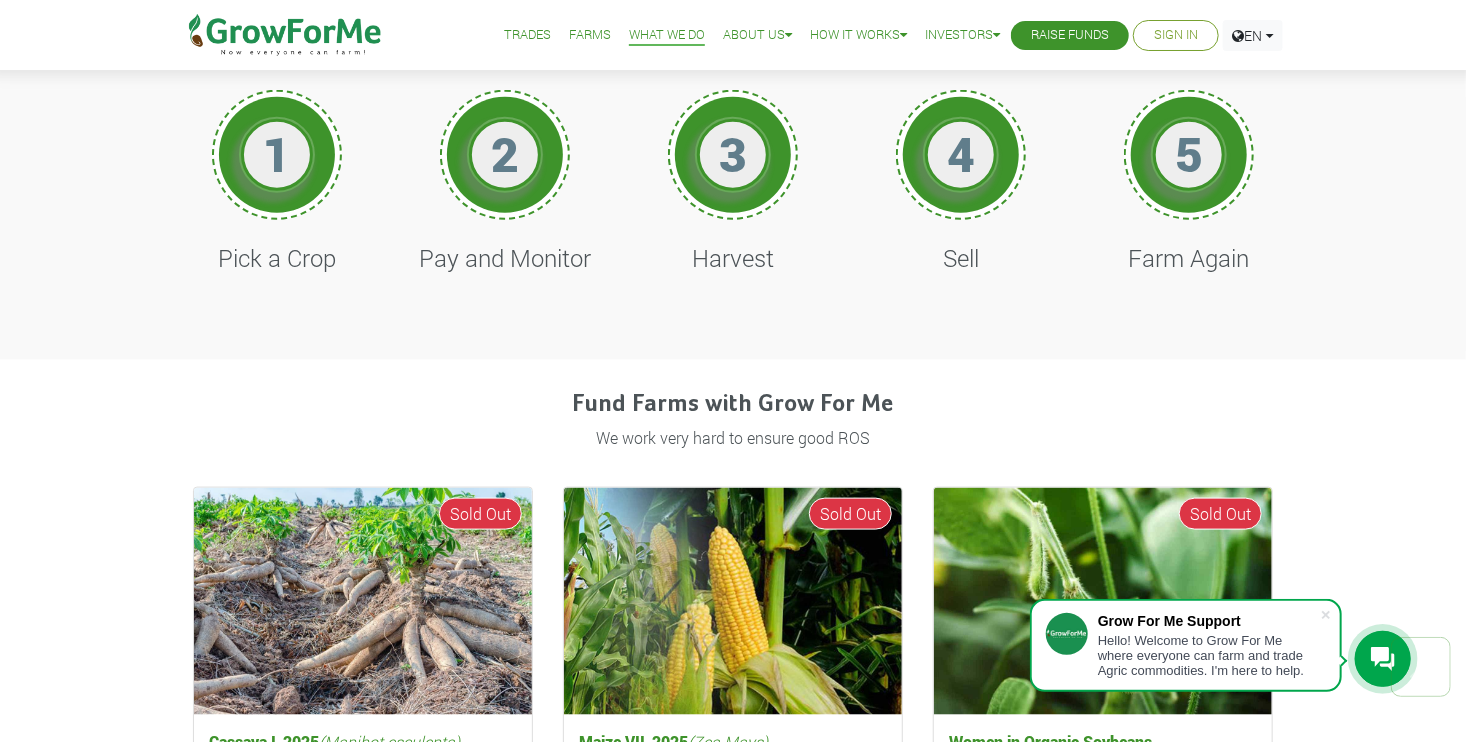 scroll, scrollTop: 928, scrollLeft: 0, axis: vertical 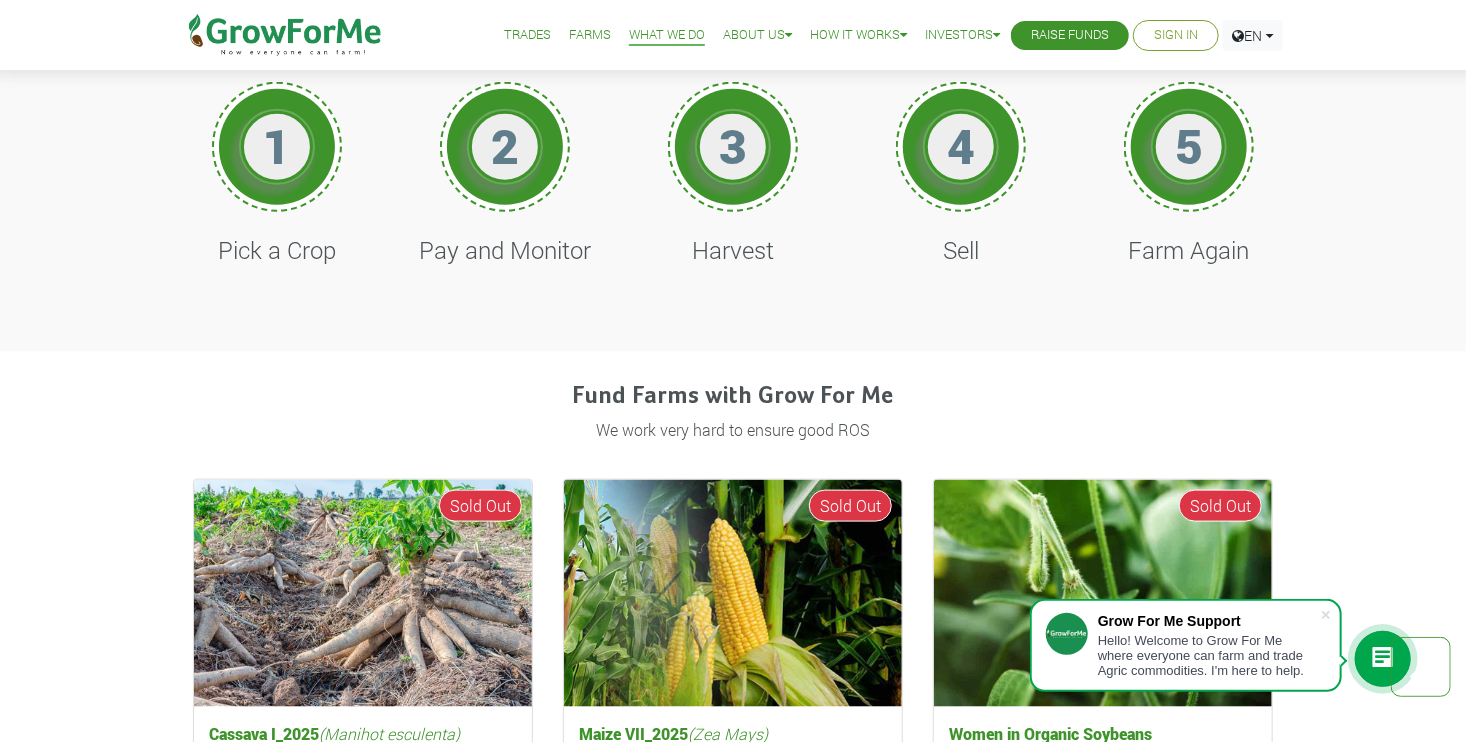 click on "[PRODUCT] [YEAR] ([PRODUCT_NAME])
COST PER UNIT
GHȼ[PRICE]
ROS
Farm Unavailable
FARMING START DATE
[DATE]
FARMING END DATE
[DATE]" at bounding box center [733, 748] 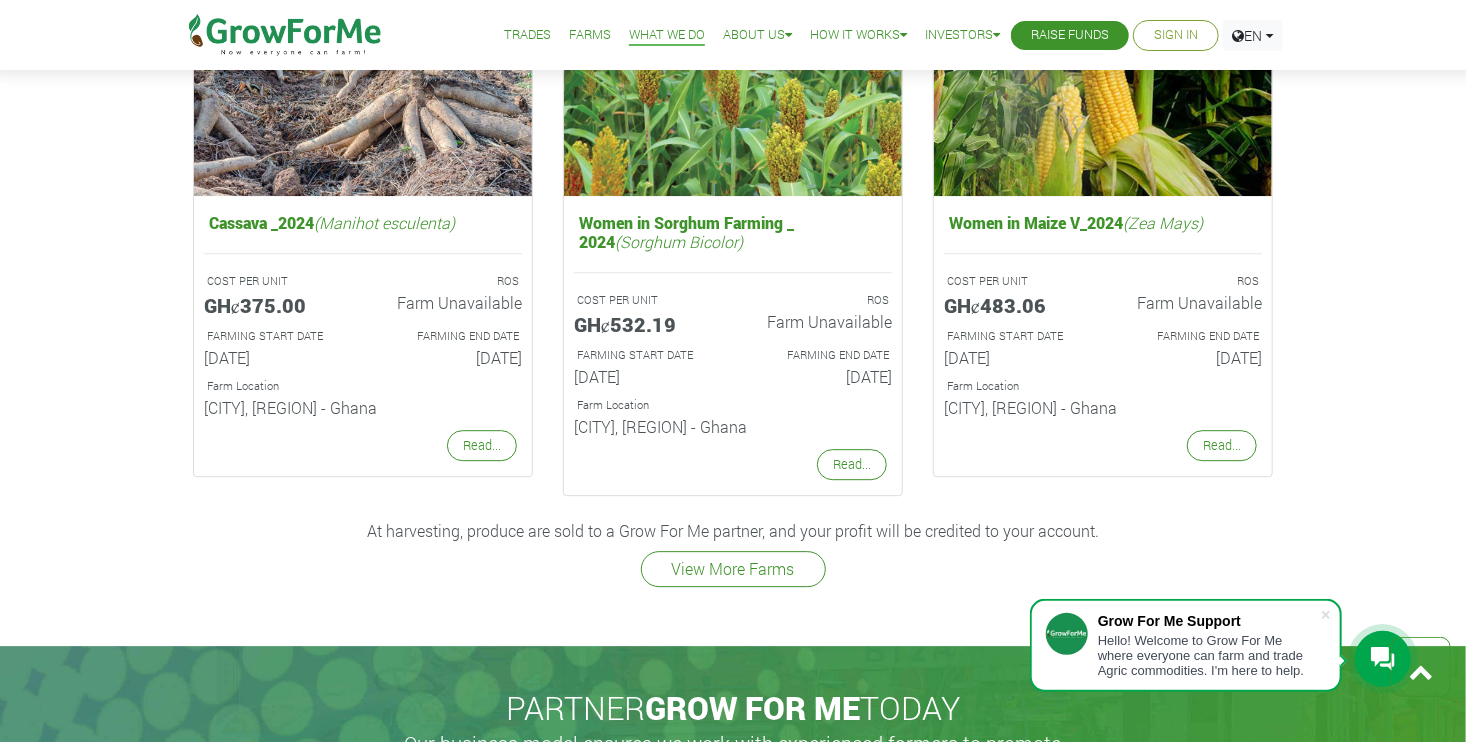 scroll, scrollTop: 2560, scrollLeft: 0, axis: vertical 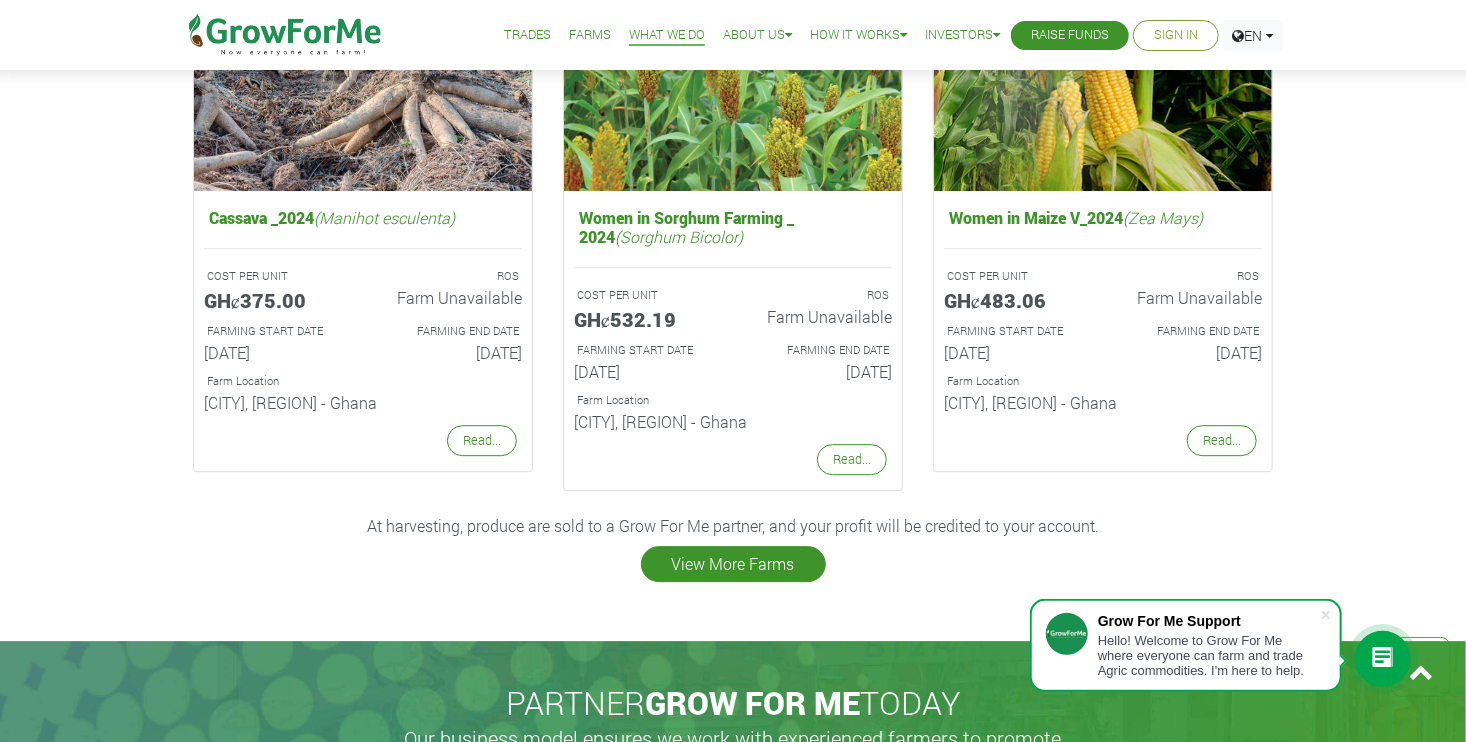 click on "View More Farms" at bounding box center (733, 564) 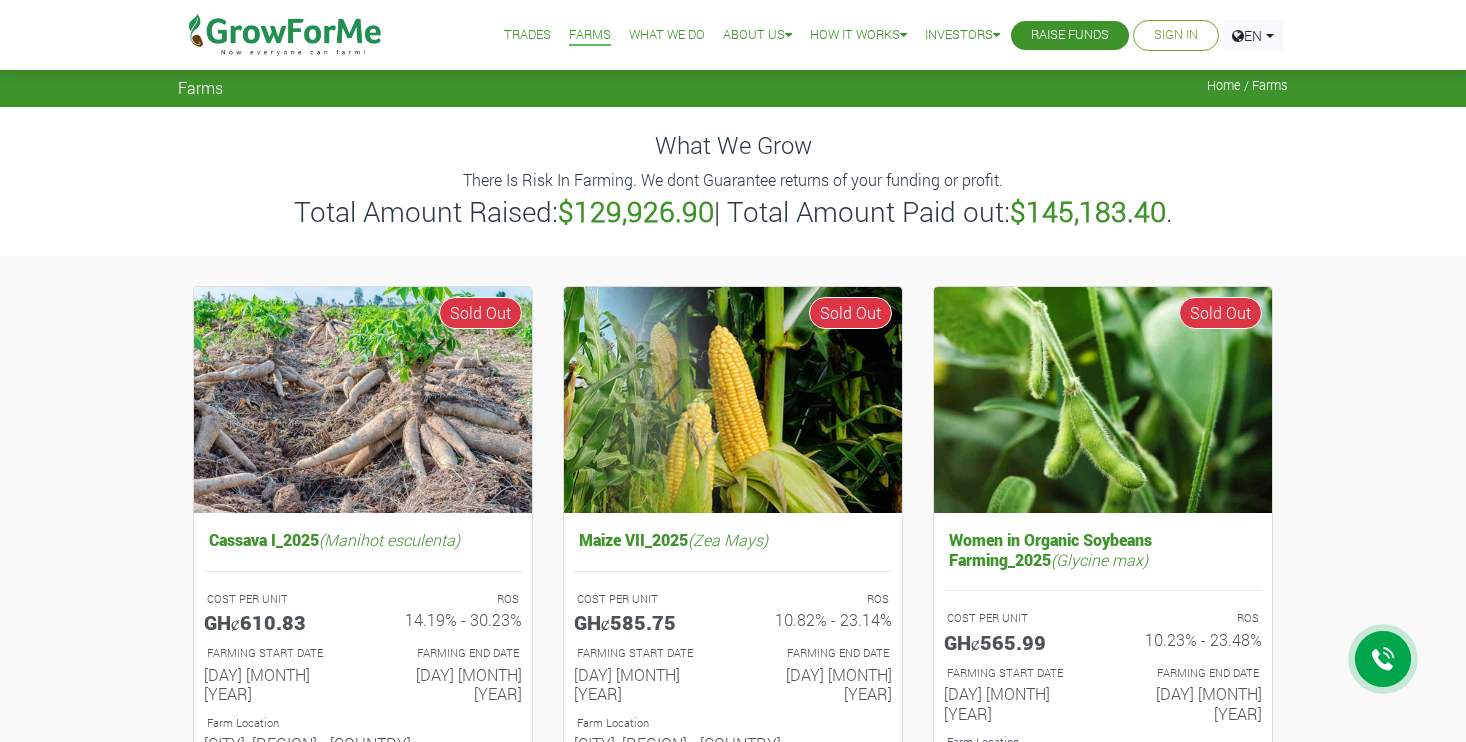 scroll, scrollTop: 0, scrollLeft: 0, axis: both 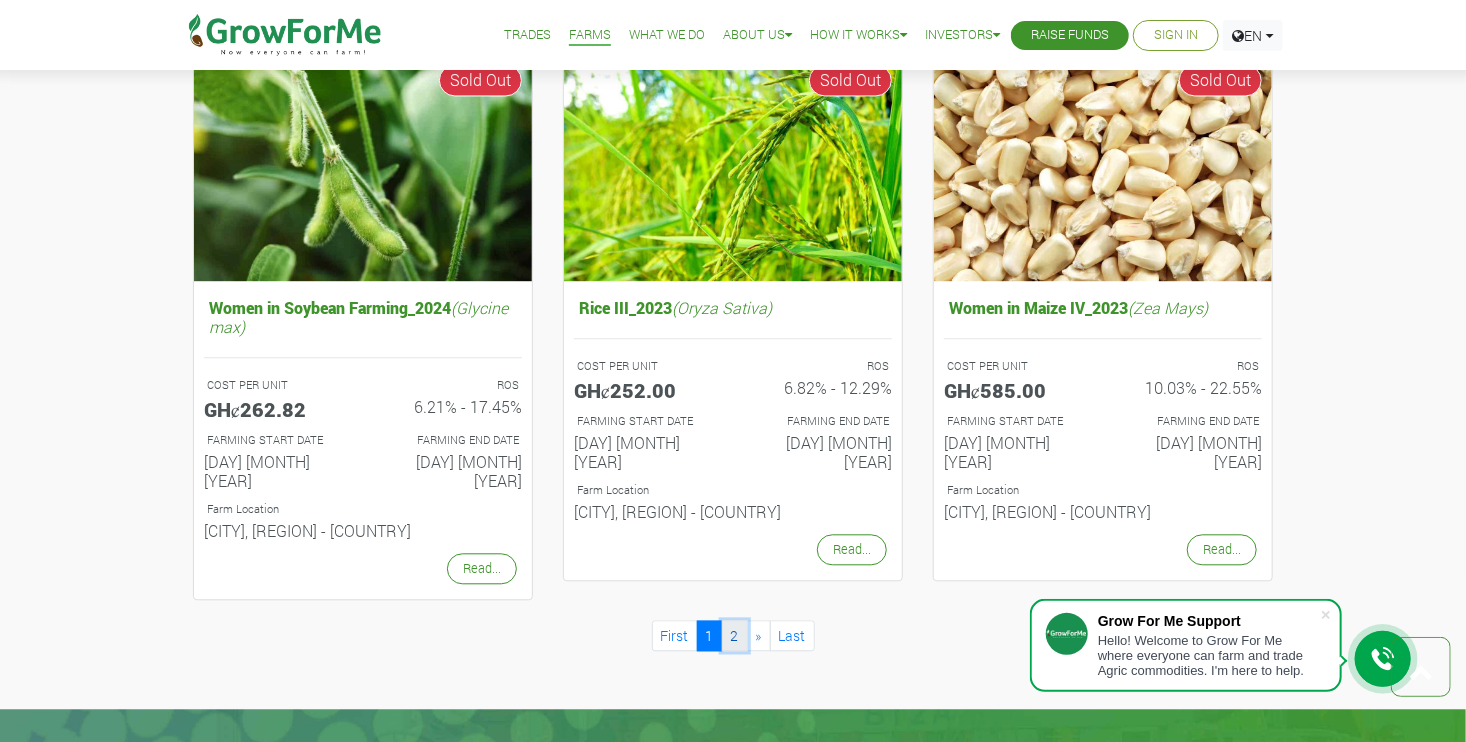 click on "2" at bounding box center (735, 635) 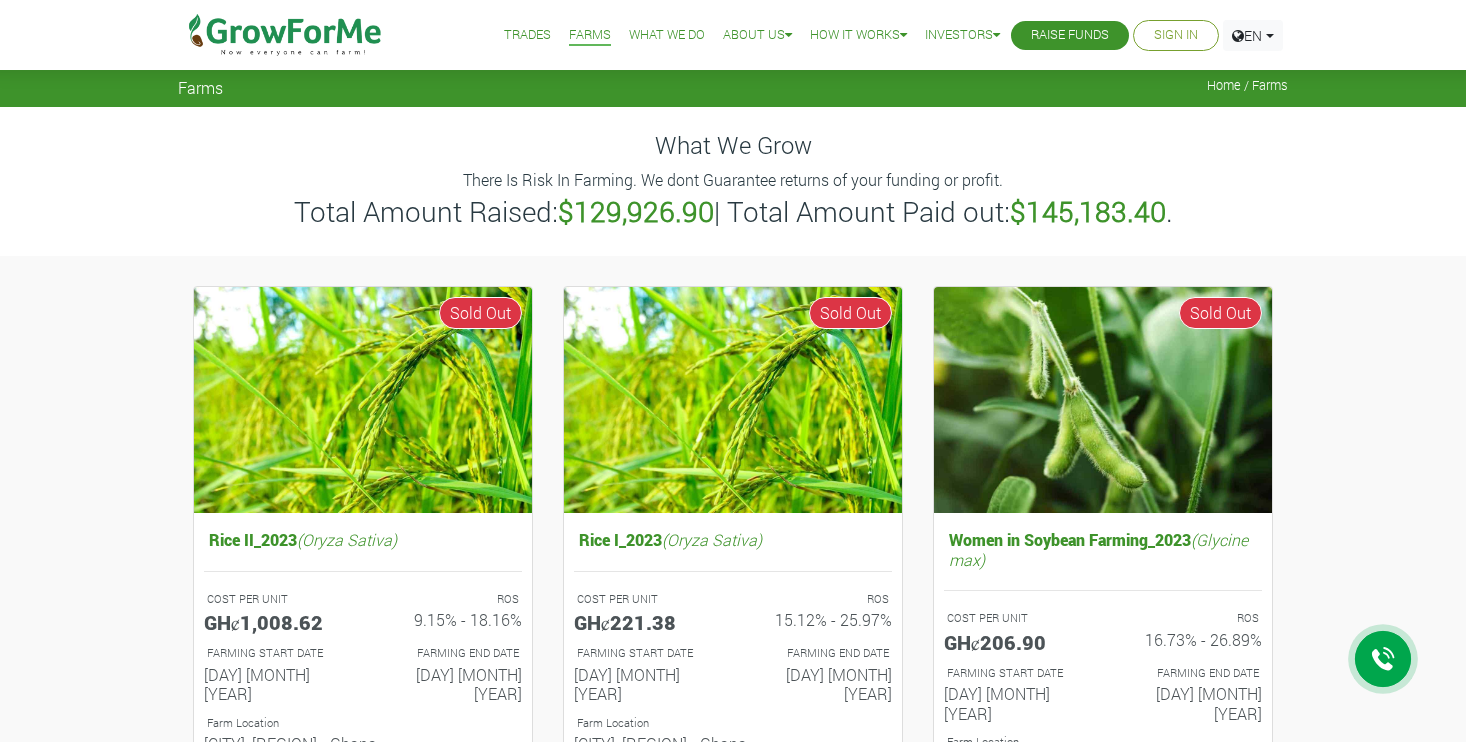 scroll, scrollTop: 0, scrollLeft: 0, axis: both 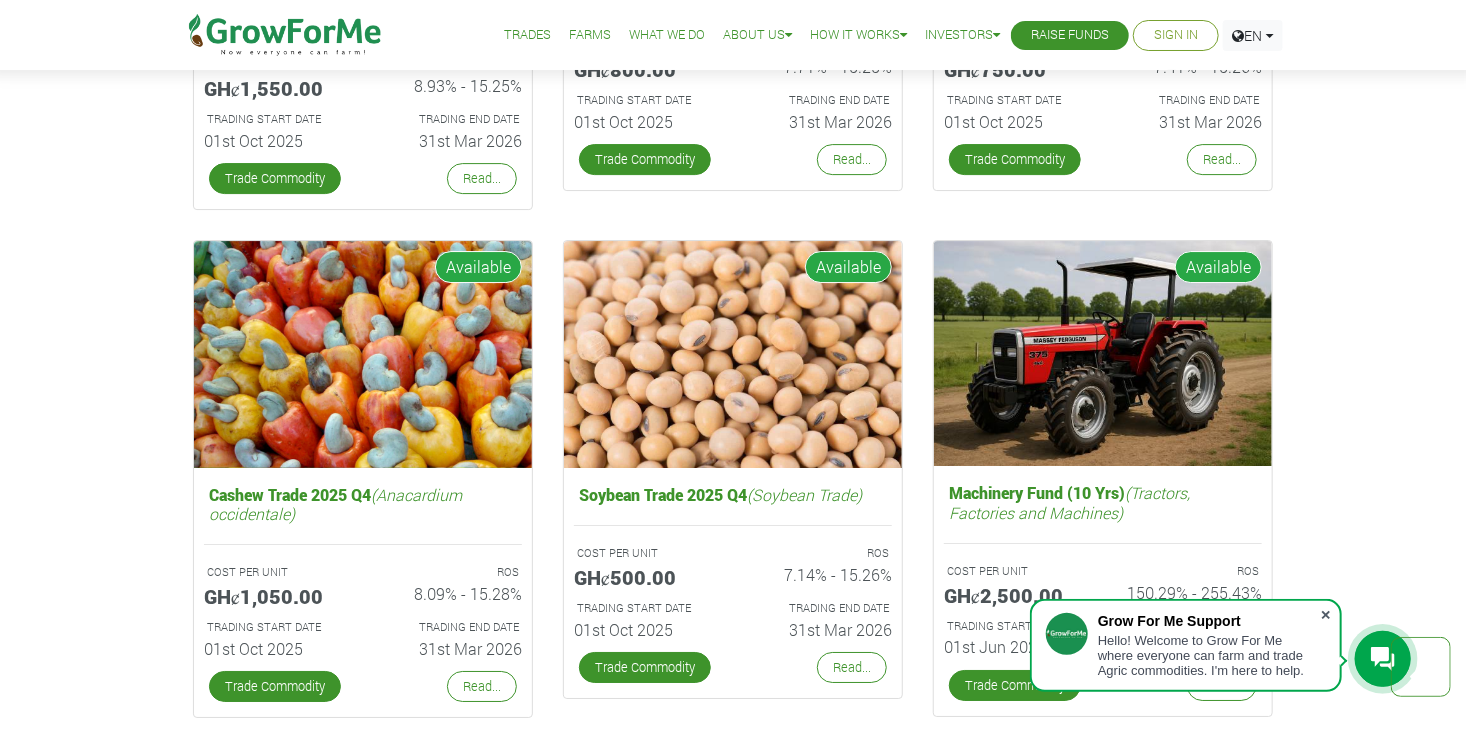 click at bounding box center (1326, 615) 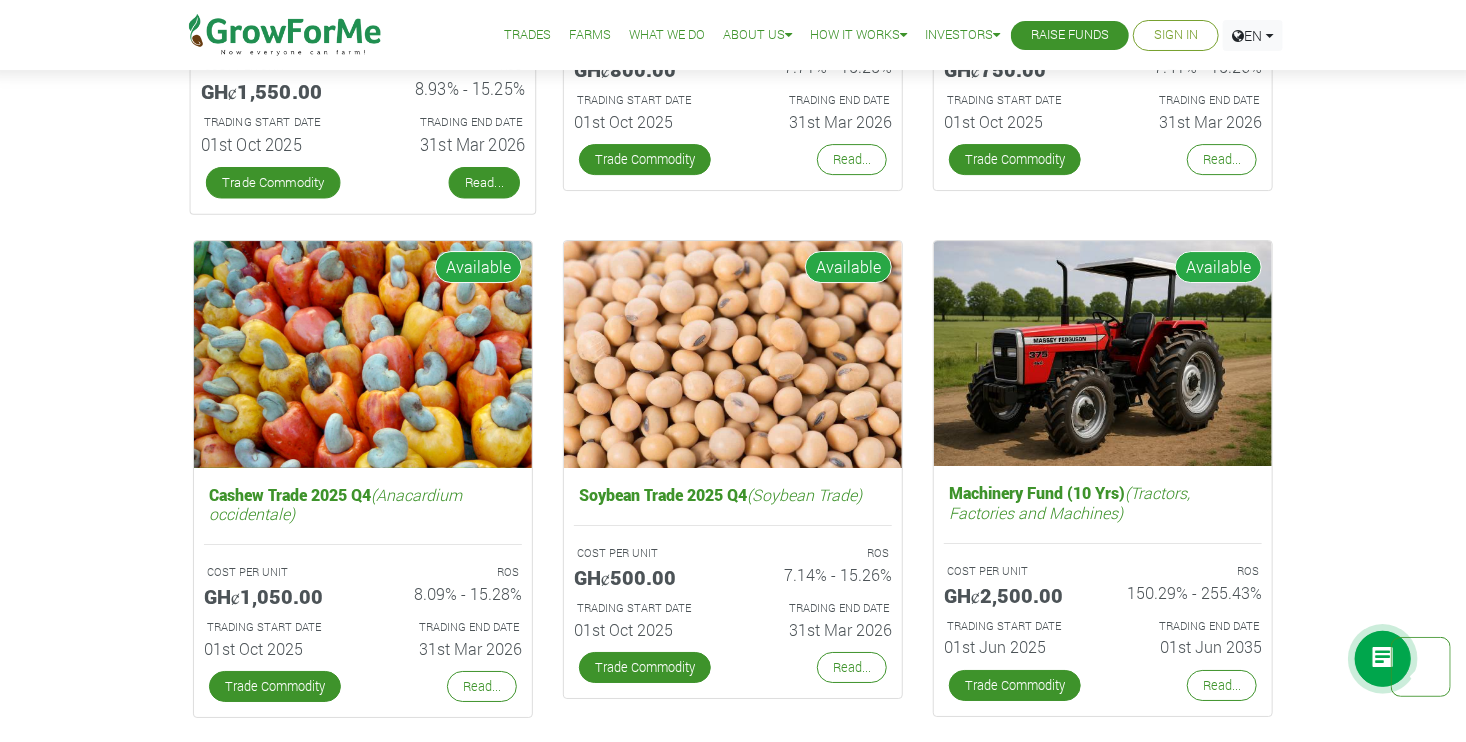 click on "Read..." at bounding box center [484, 183] 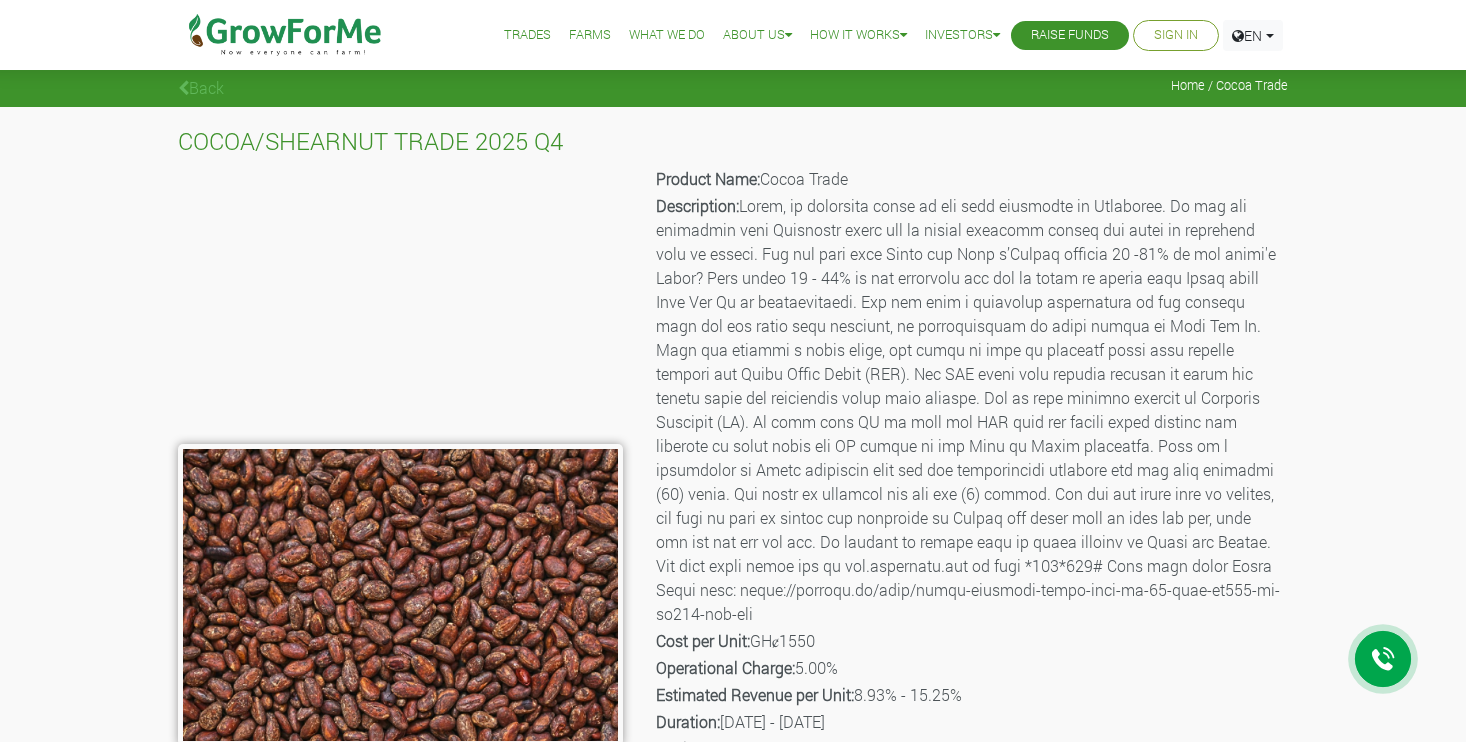 scroll, scrollTop: 0, scrollLeft: 0, axis: both 